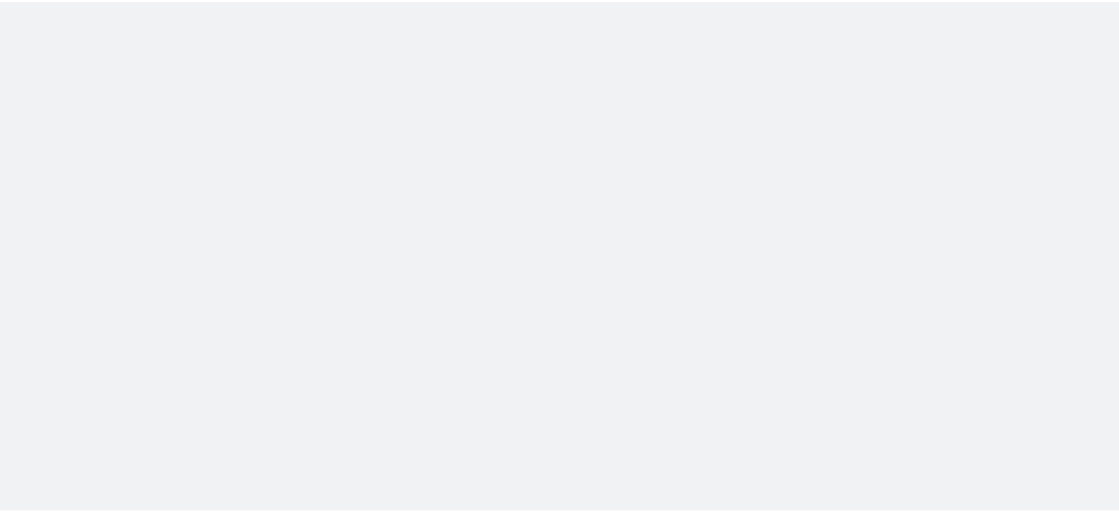 scroll, scrollTop: 0, scrollLeft: 0, axis: both 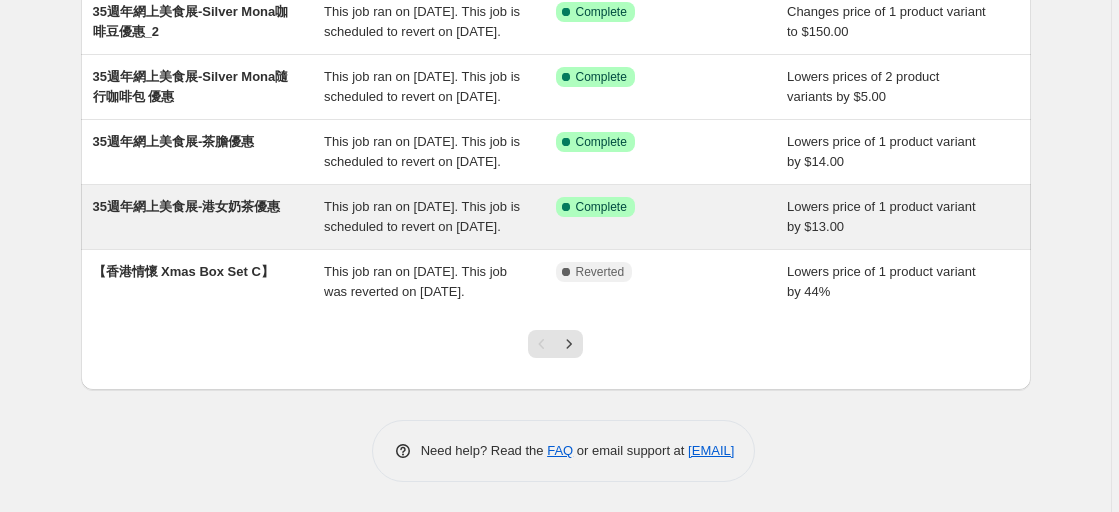 click on "35週年網上美食展-港女奶茶優惠" at bounding box center (187, 206) 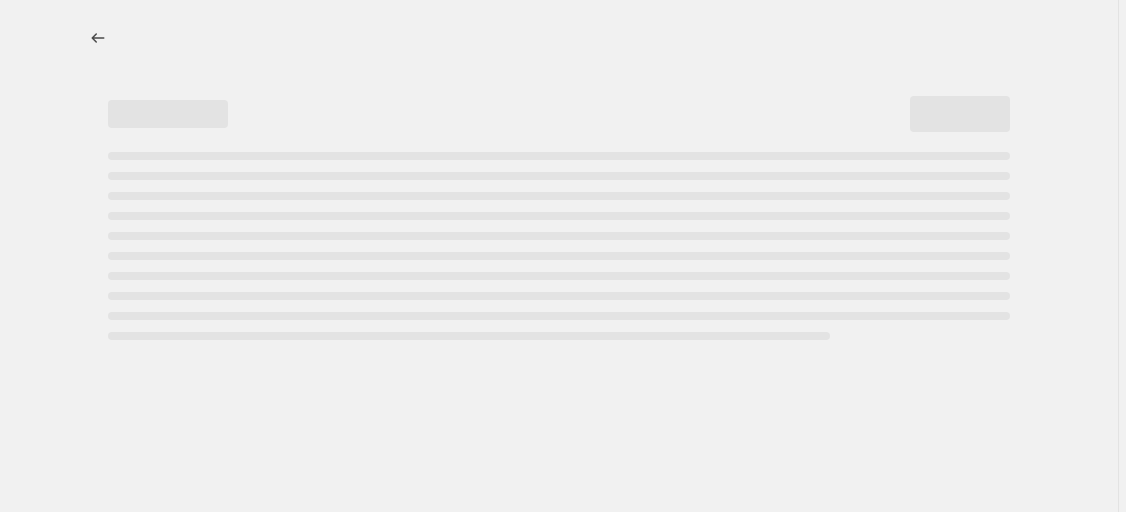 select on "by" 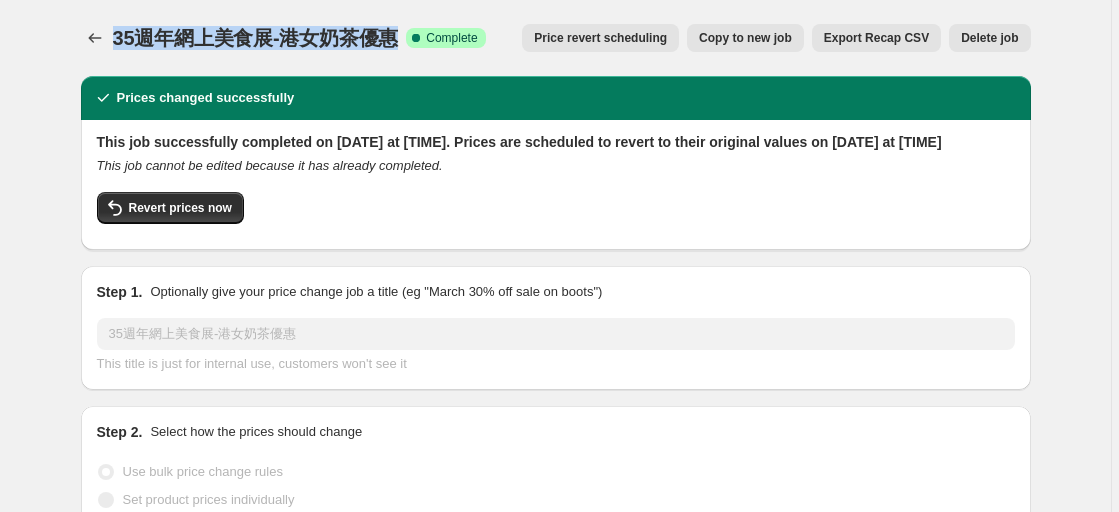 drag, startPoint x: 402, startPoint y: 40, endPoint x: 113, endPoint y: 27, distance: 289.29224 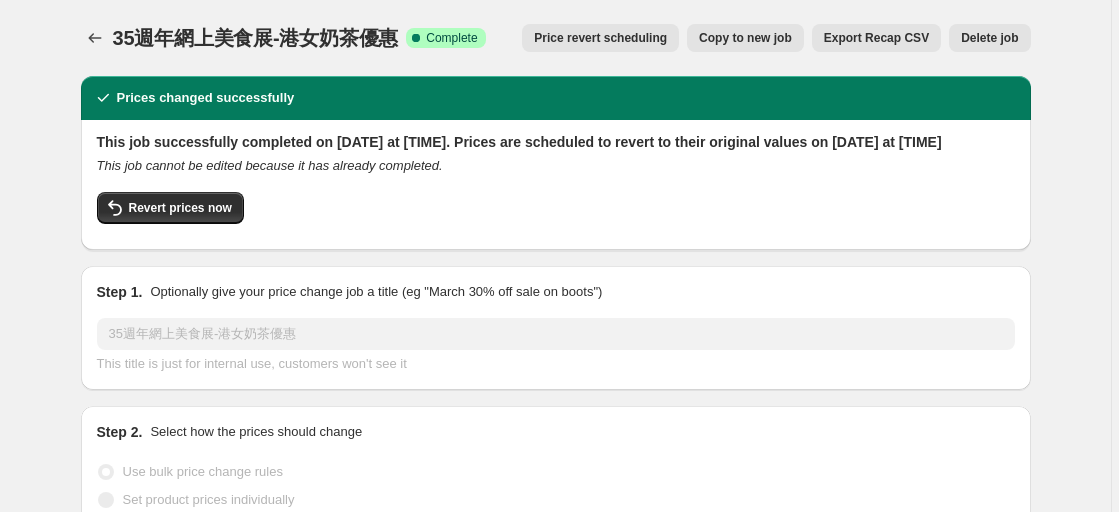 click on "35週年網上美食展-港女奶茶優惠. This page is ready 35週年網上美食展-港女奶茶優惠 Success Complete Complete Price revert scheduling Copy to new job Export Recap CSV Delete job More actions Price revert scheduling Copy to new job Export Recap CSV Delete job" at bounding box center (556, 38) 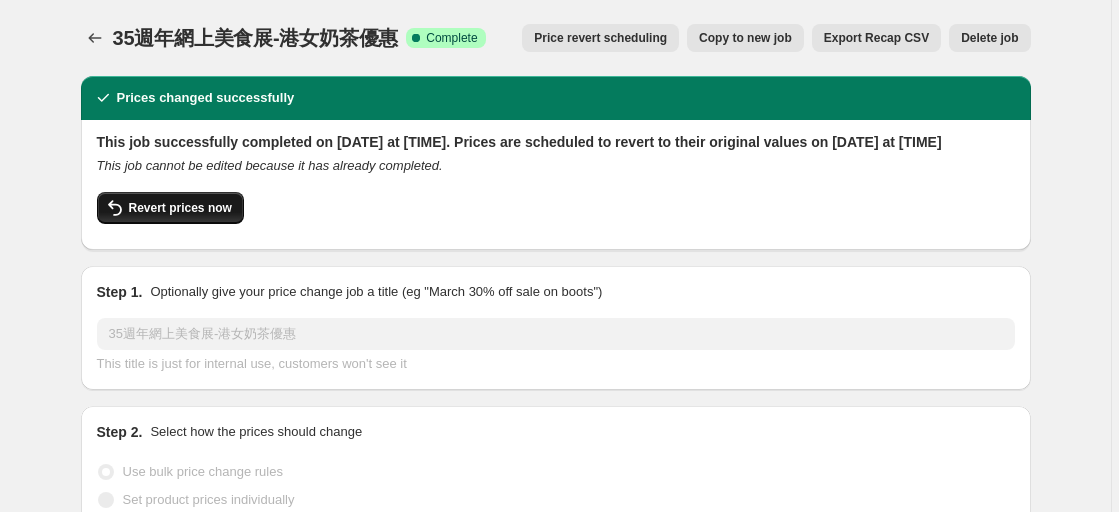 click on "Revert prices now" at bounding box center (170, 208) 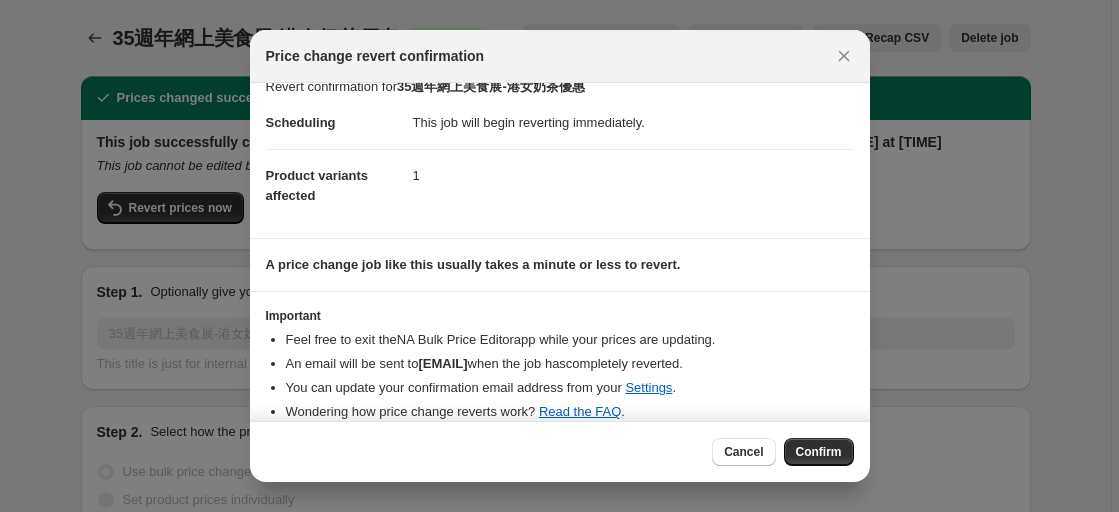 scroll, scrollTop: 43, scrollLeft: 0, axis: vertical 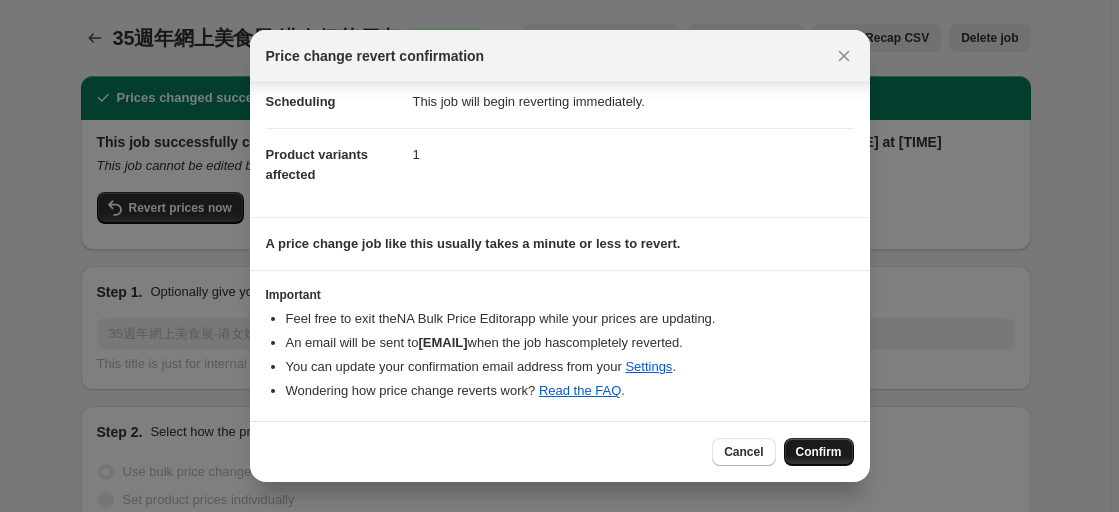 click on "Confirm" at bounding box center (819, 452) 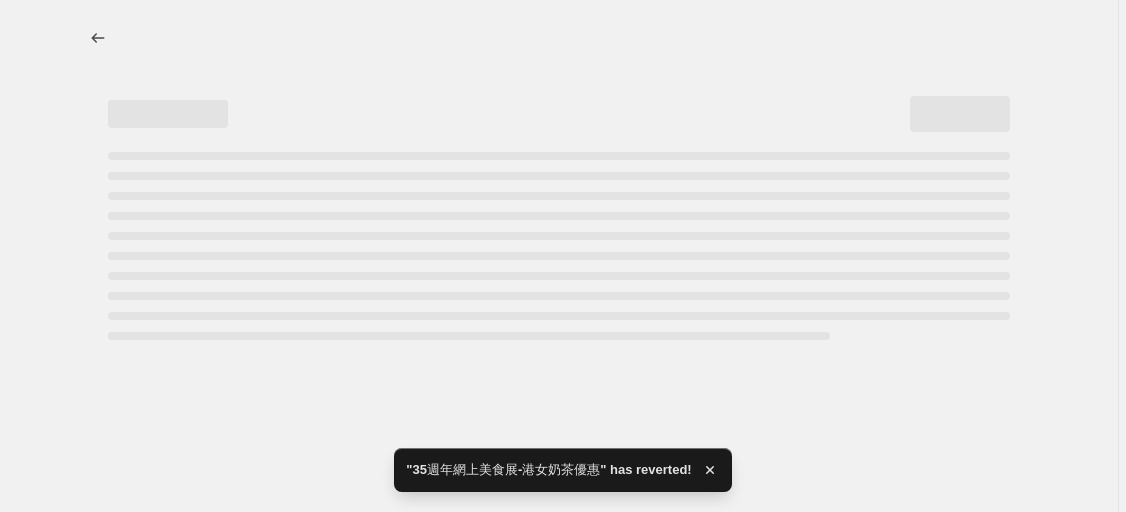 select on "by" 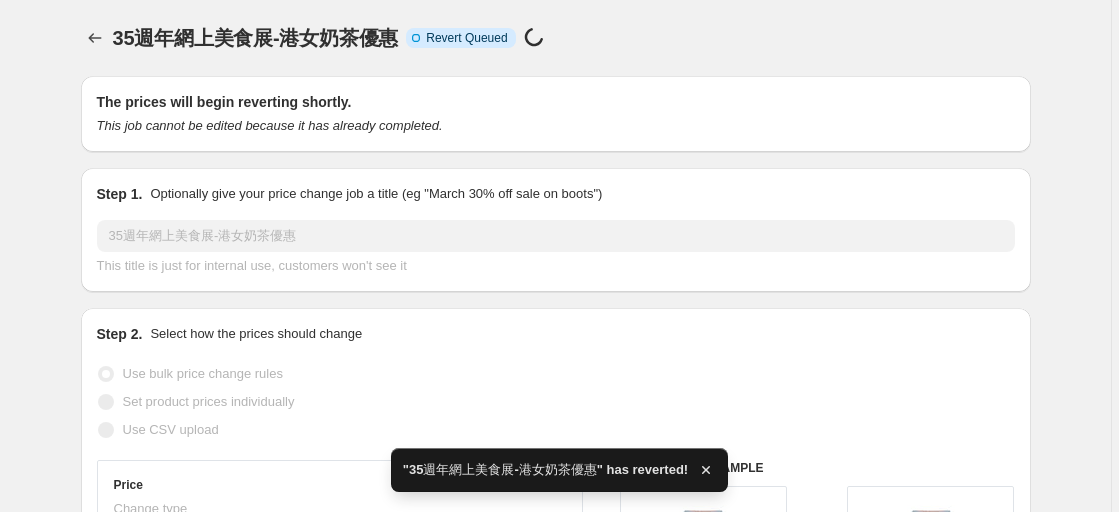 checkbox on "true" 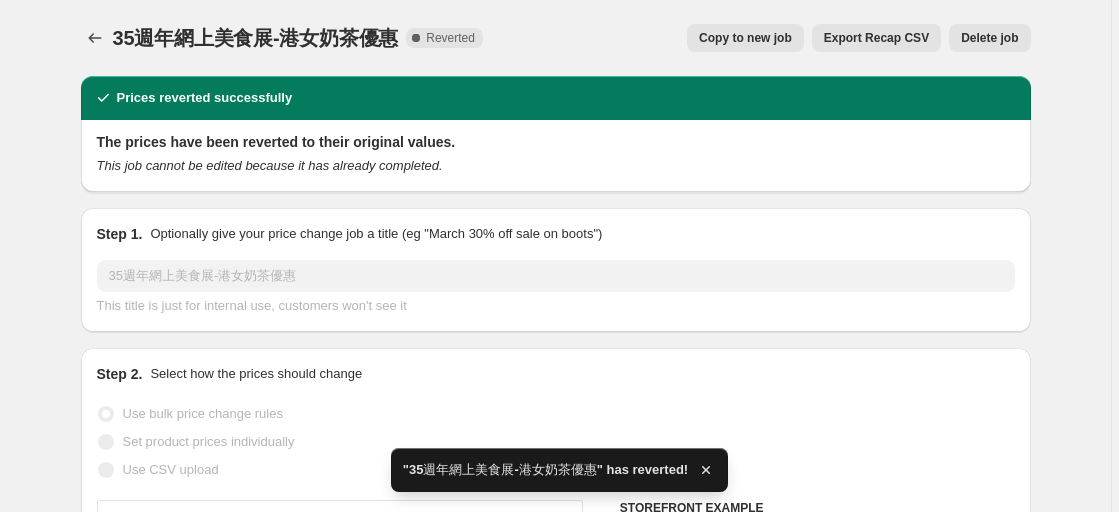 click on "Copy to new job" at bounding box center (745, 38) 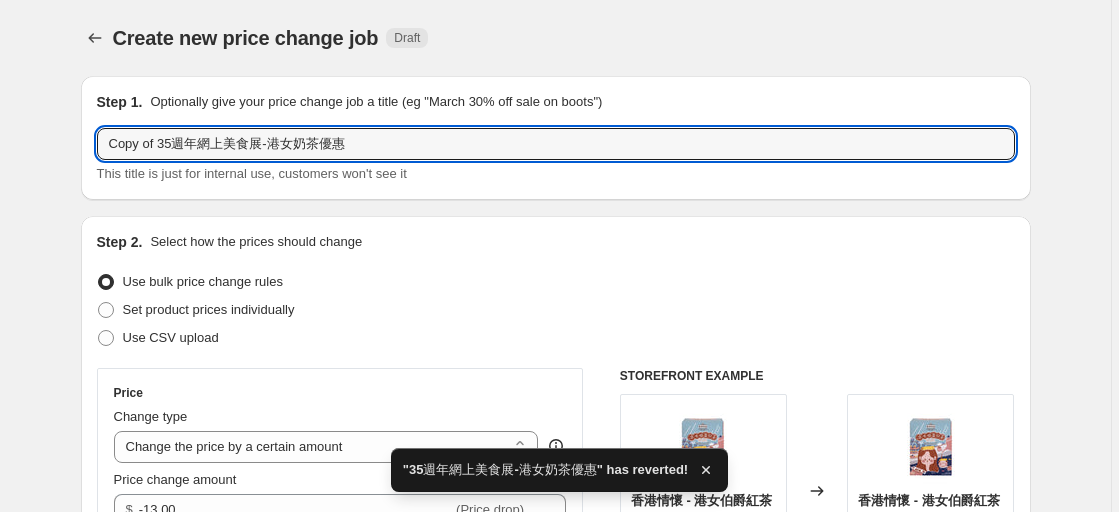 drag, startPoint x: 163, startPoint y: 148, endPoint x: -55, endPoint y: 144, distance: 218.0367 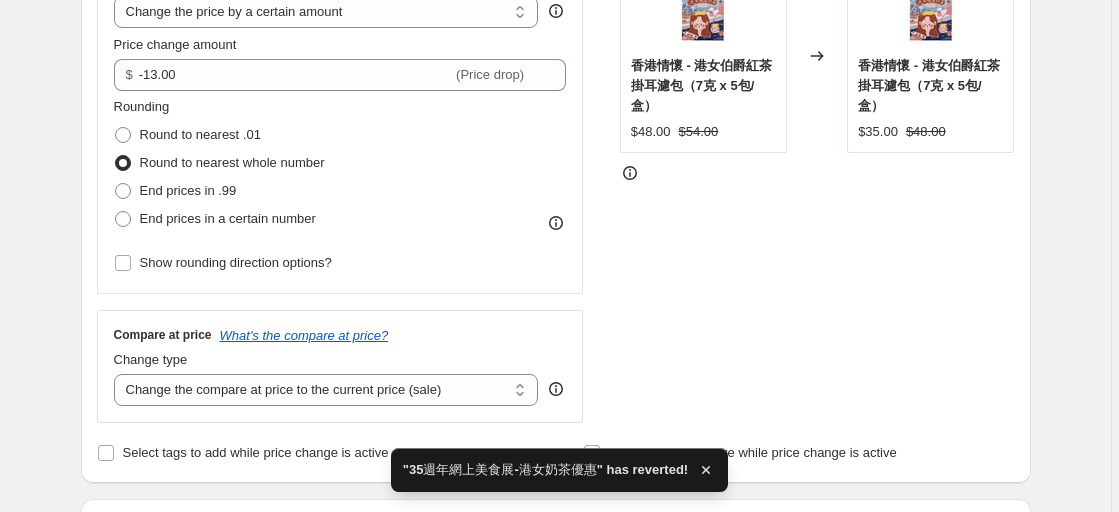 scroll, scrollTop: 400, scrollLeft: 0, axis: vertical 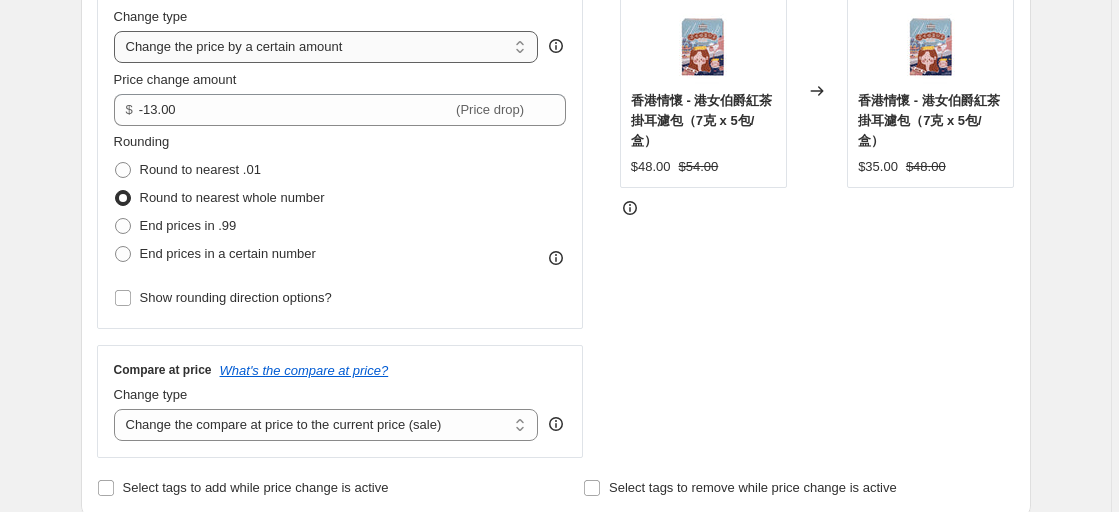 type on "35週年網上美食展-港女奶茶優惠" 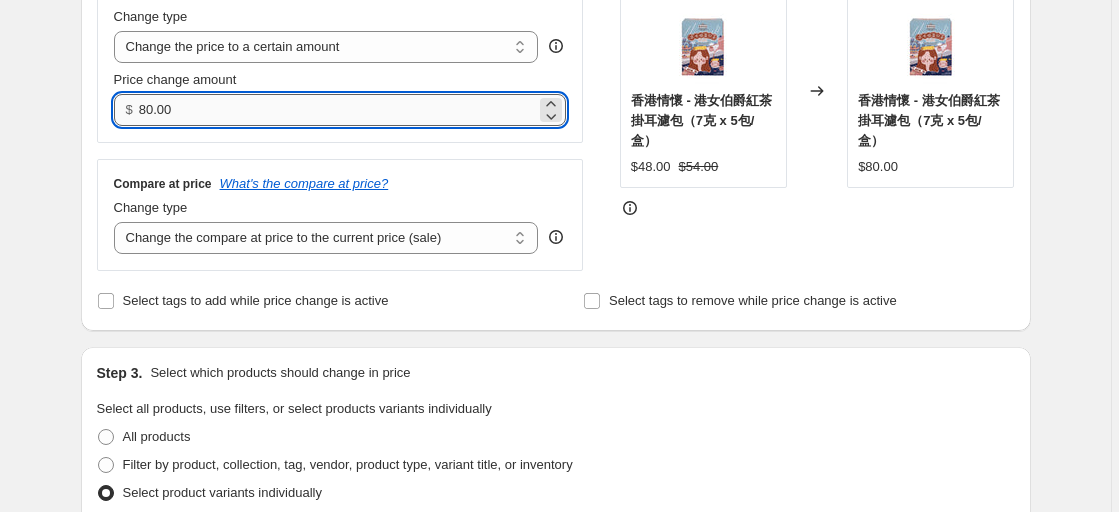 click on "80.00" at bounding box center [337, 110] 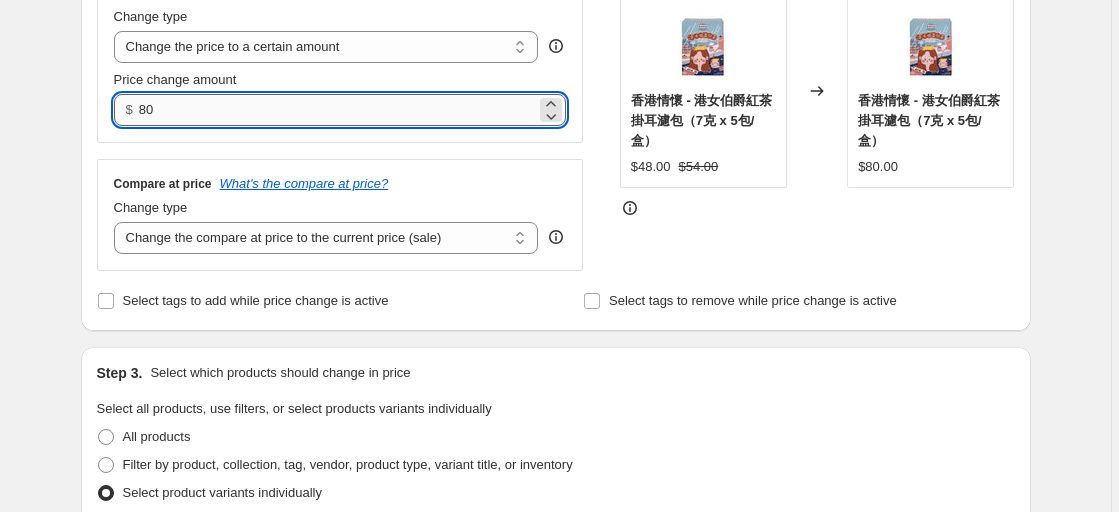 type on "8" 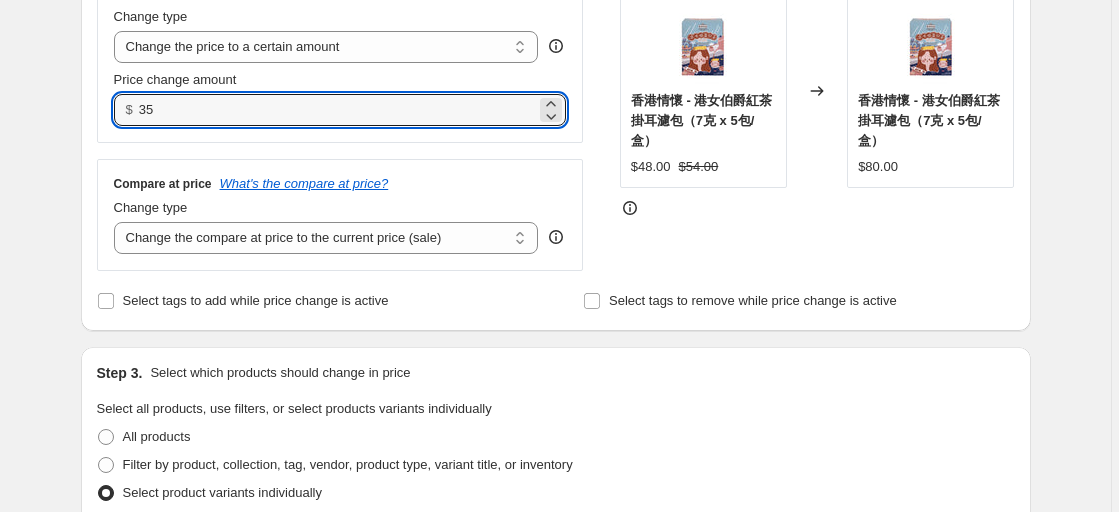 type on "35.00" 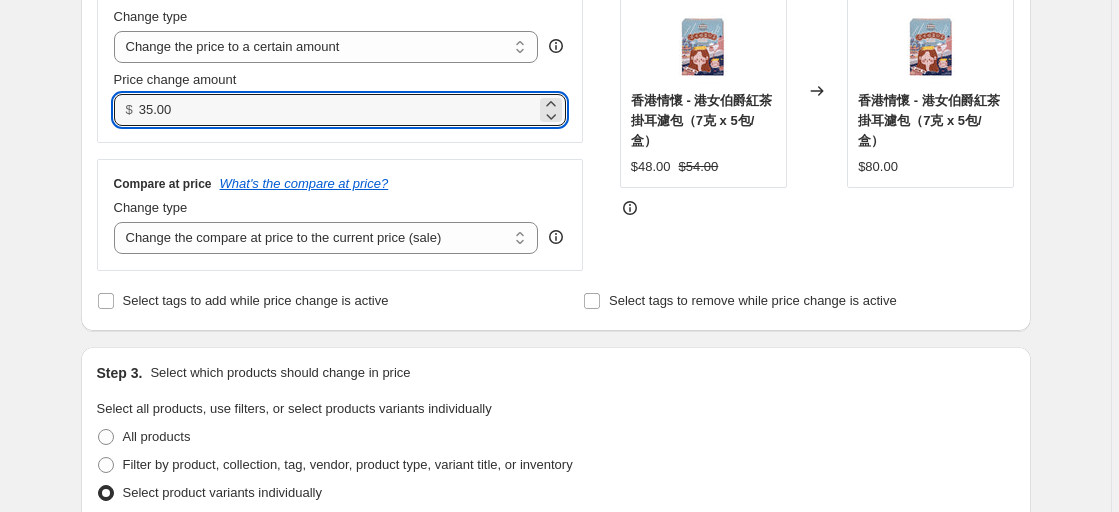 click on "STOREFRONT EXAMPLE 香港情懷 - 港女伯爵紅茶掛耳濾包（7克 x 5包/盒） $48.00 $54.00 Changed to 香港情懷 - 港女伯爵紅茶掛耳濾包（7克 x 5包/盒） $80.00" at bounding box center [817, 119] 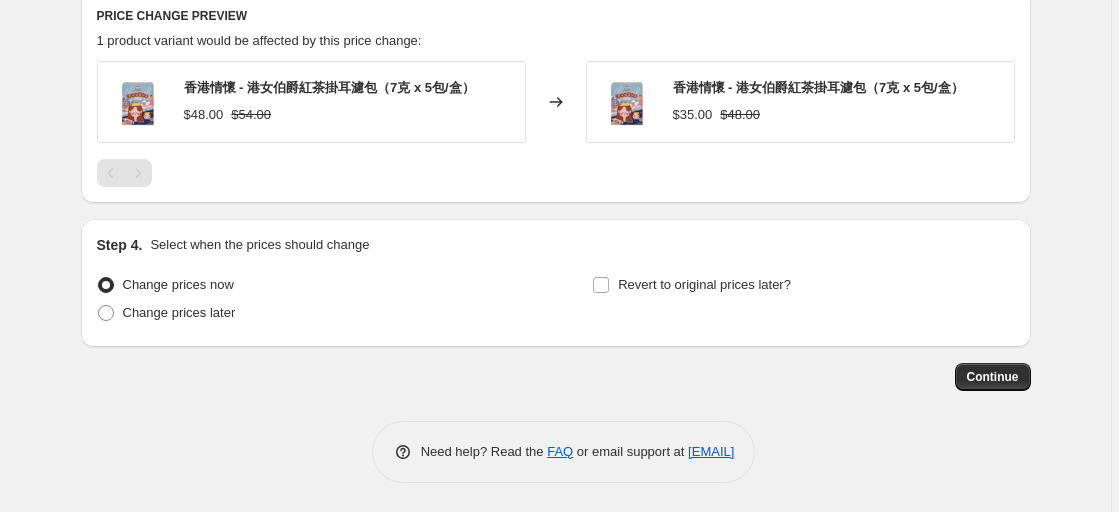 scroll, scrollTop: 995, scrollLeft: 0, axis: vertical 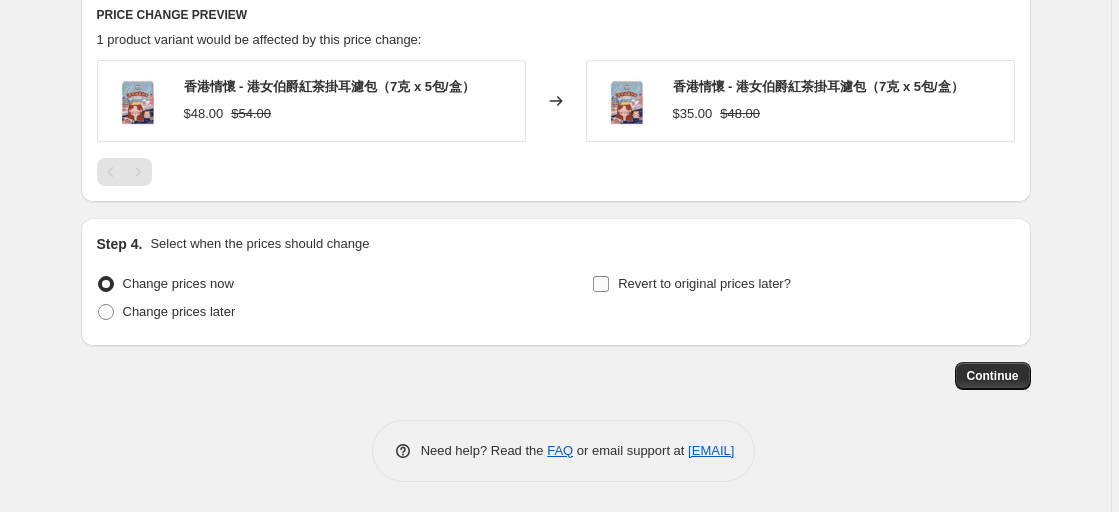 click on "Revert to original prices later?" at bounding box center [704, 283] 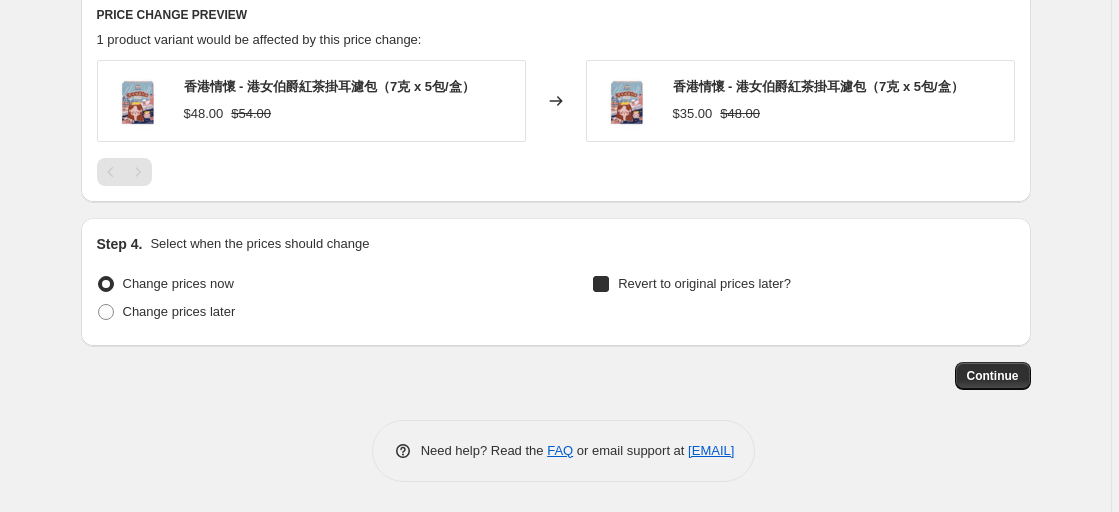 checkbox on "true" 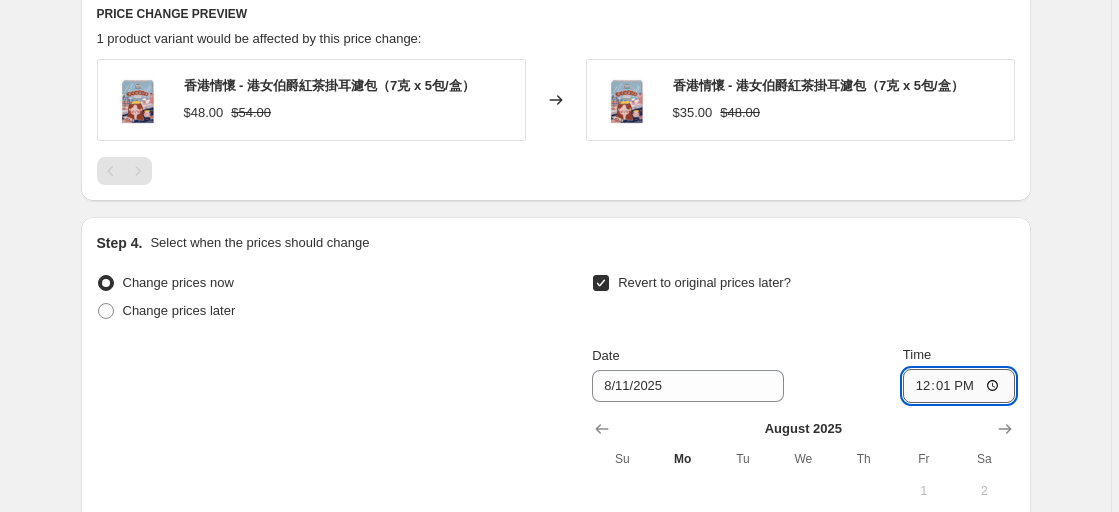 click on "12:01" at bounding box center [959, 386] 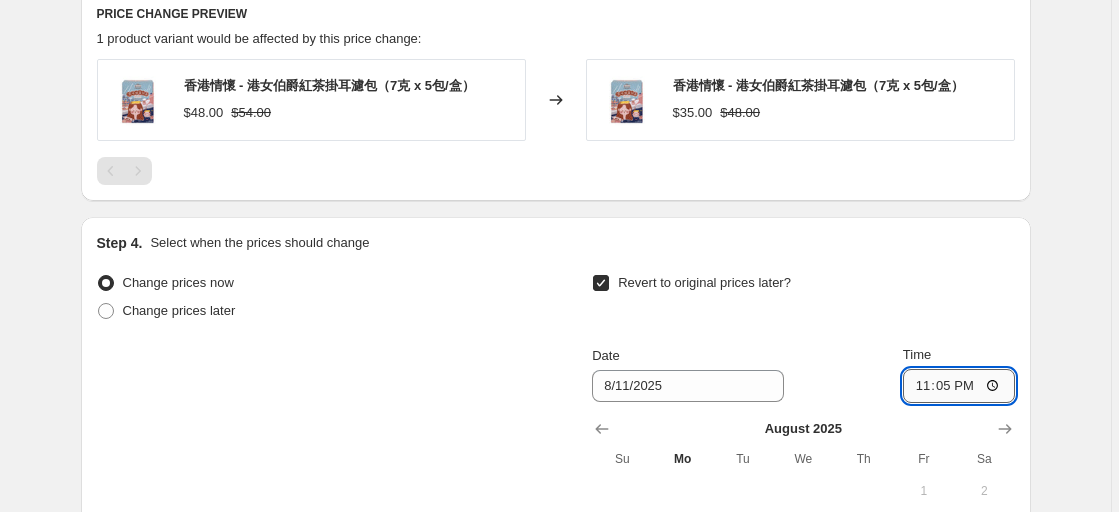 type on "23:59" 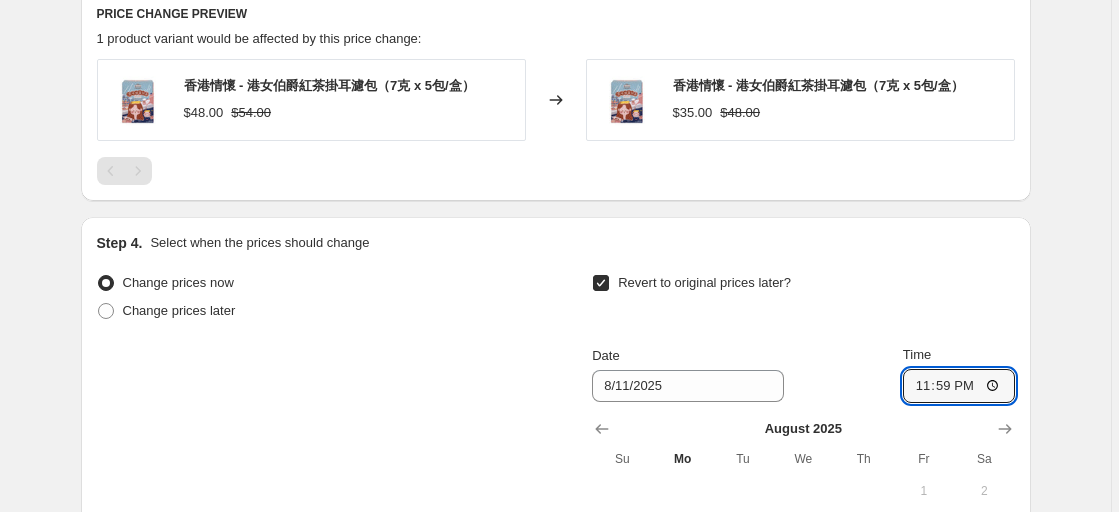 click on "Create new price change job. This page is ready Create new price change job Draft Step 1. Optionally give your price change job a title (eg "March 30% off sale on boots") 35週年網上美食展-港女奶茶優惠 This title is just for internal use, customers won't see it Step 2. Select how the prices should change Use bulk price change rules Set product prices individually Use CSV upload Price Change type Change the price to a certain amount Change the price by a certain amount Change the price by a certain percentage Change the price to the current compare at price (price before sale) Change the price by a certain amount relative to the compare at price Change the price by a certain percentage relative to the compare at price Don't change the price Change the price by a certain percentage relative to the cost per item Change price to certain cost margin Change the price to a certain amount Price change amount $ 35.00 Compare at price What's the compare at price? Change type Remove the compare at price 1" at bounding box center (555, -55) 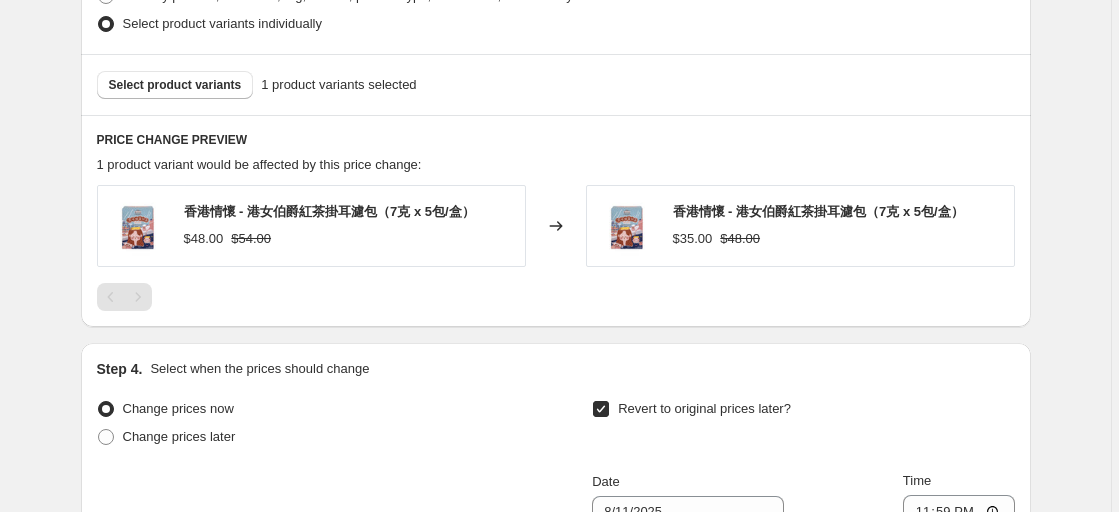 scroll, scrollTop: 1369, scrollLeft: 0, axis: vertical 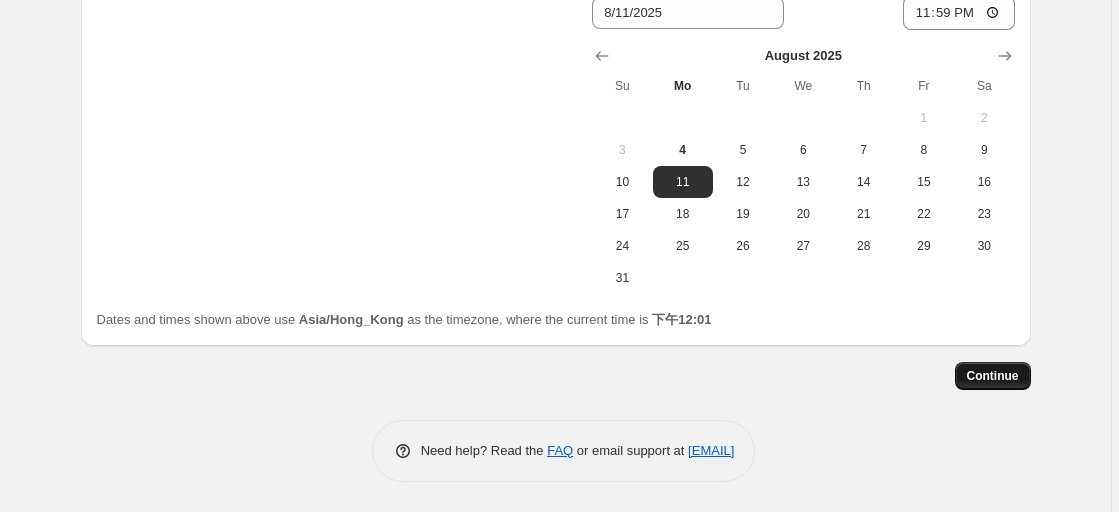 click on "Continue" at bounding box center (993, 376) 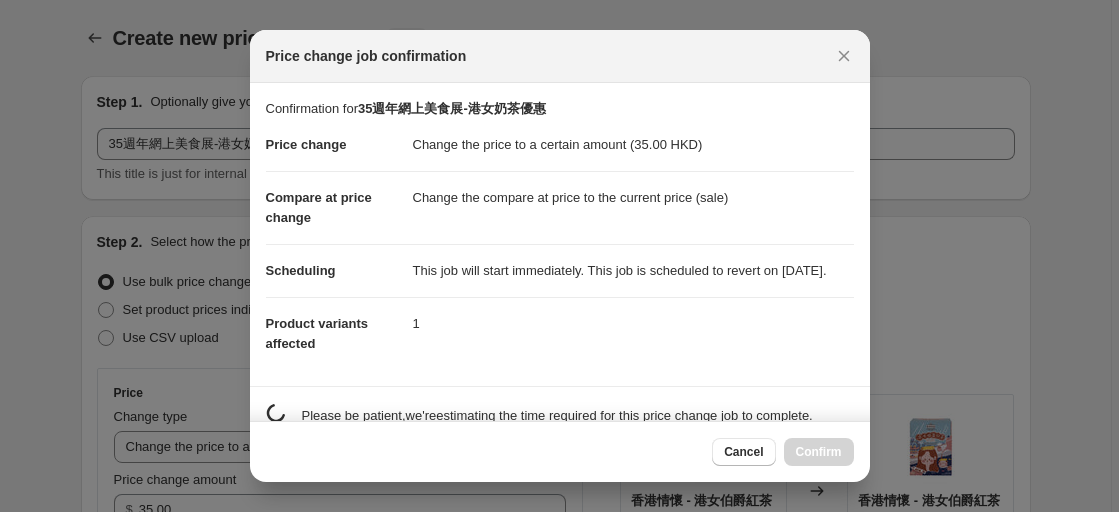 scroll, scrollTop: 1369, scrollLeft: 0, axis: vertical 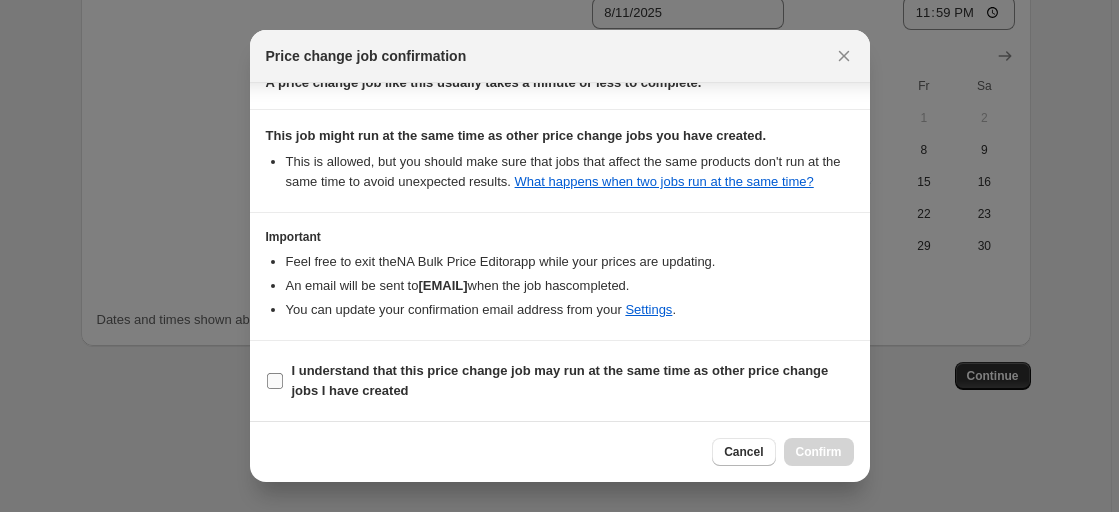 click on "I understand that this price change job may run at the same time as other price change jobs I have created" at bounding box center (560, 380) 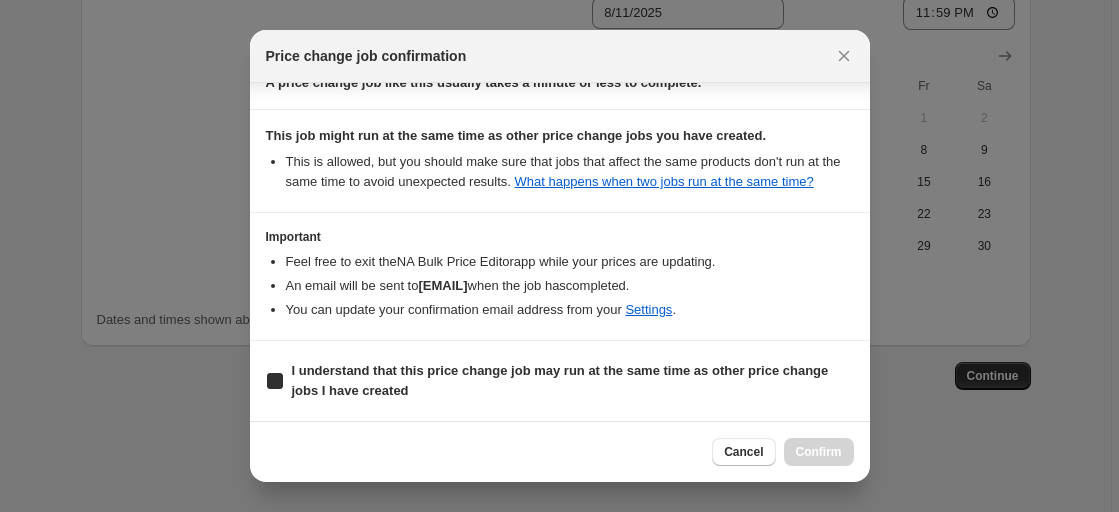 checkbox on "true" 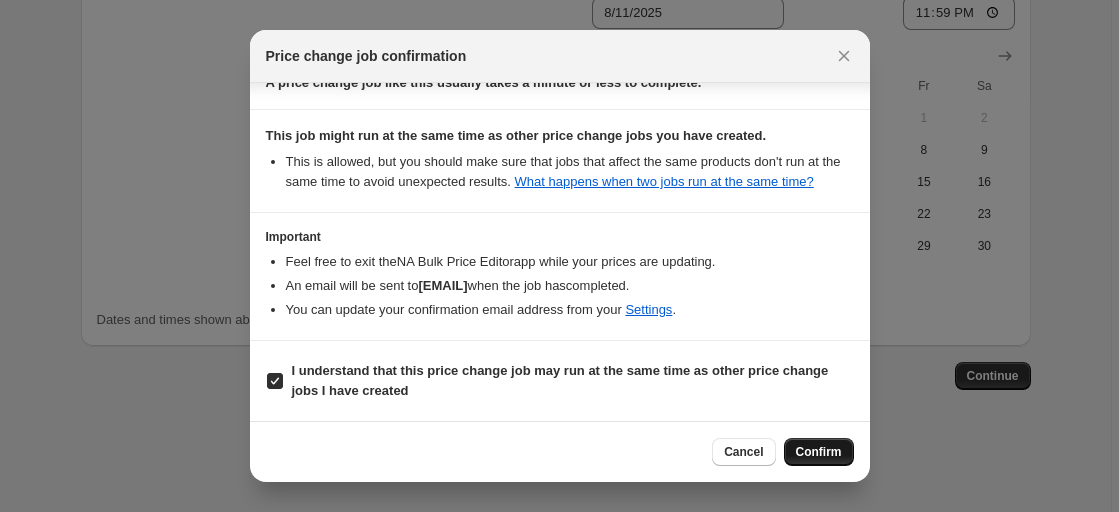 click on "Confirm" at bounding box center (819, 452) 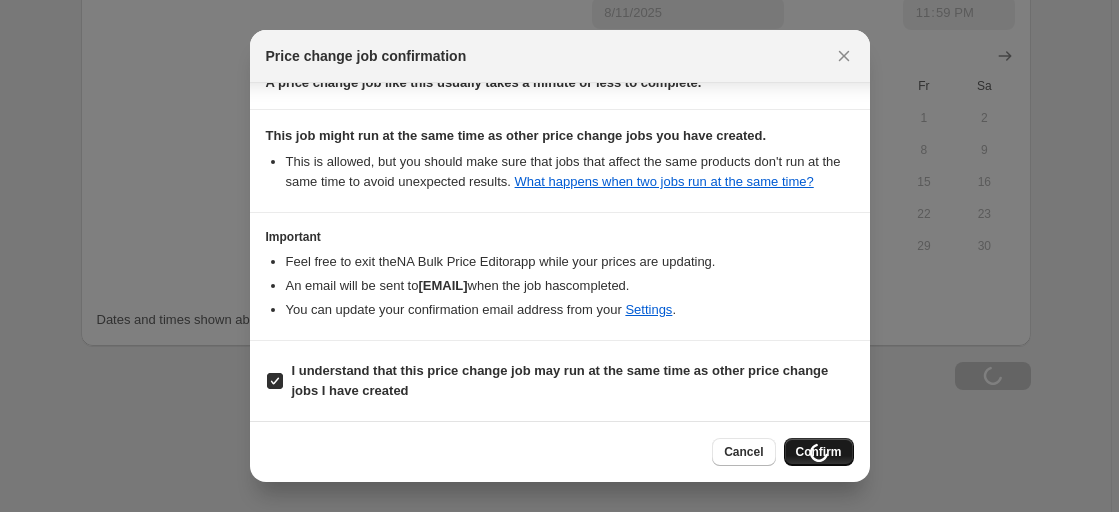 scroll, scrollTop: 1437, scrollLeft: 0, axis: vertical 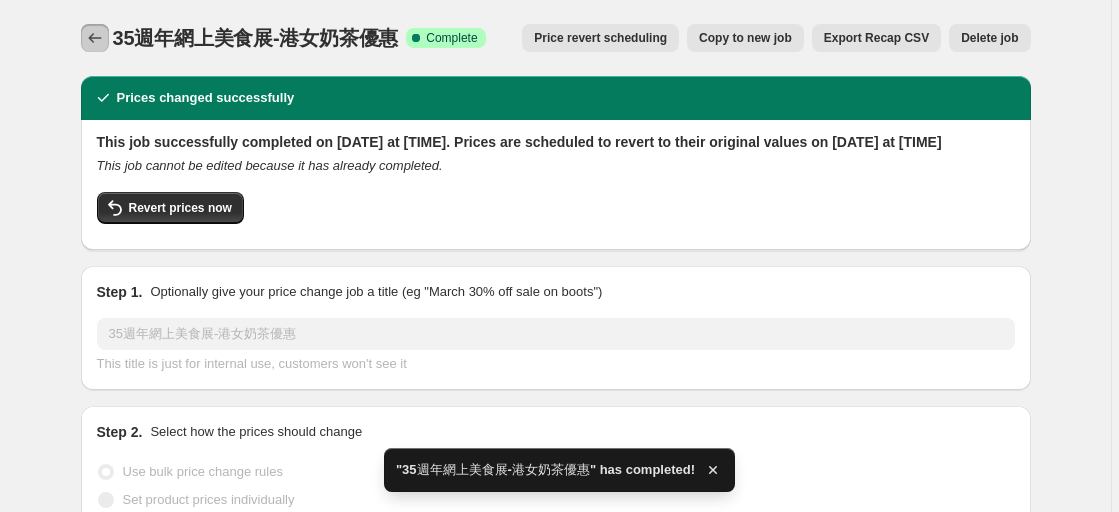 click 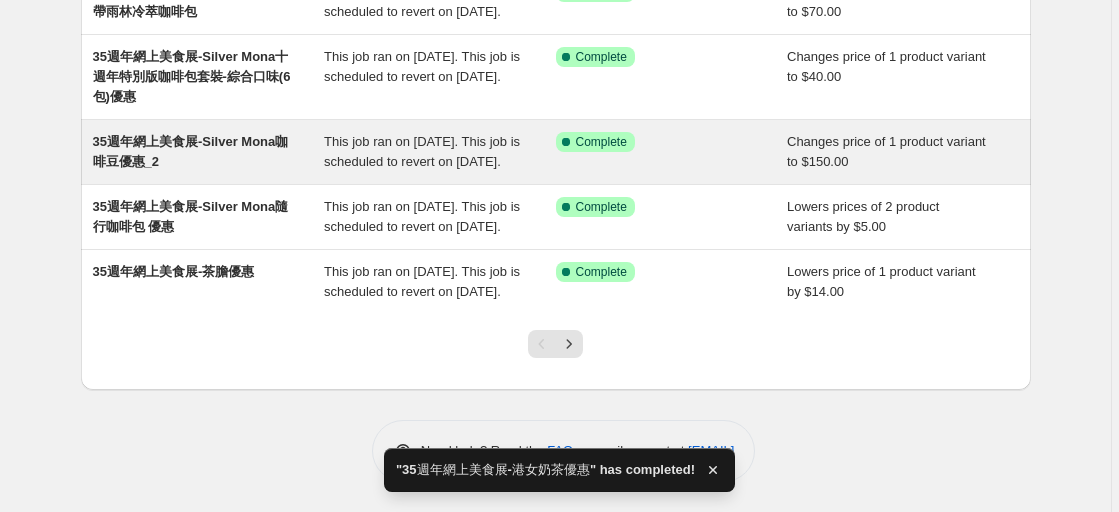 scroll, scrollTop: 718, scrollLeft: 0, axis: vertical 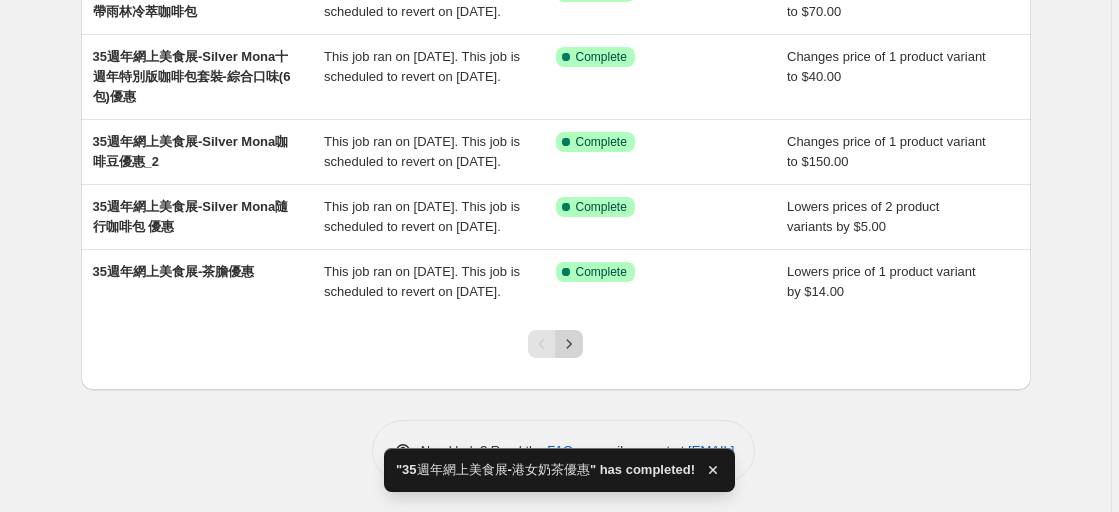 click 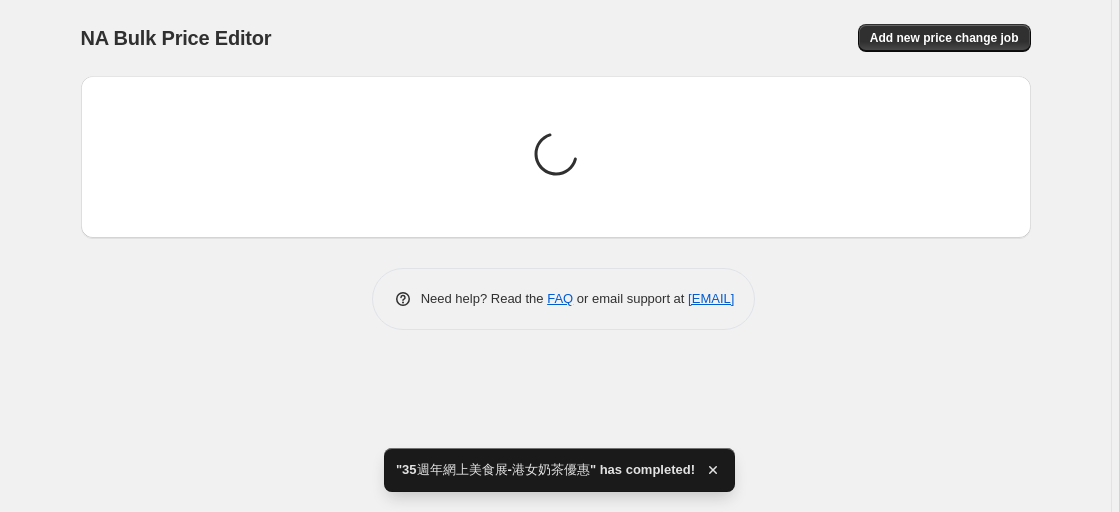scroll, scrollTop: 0, scrollLeft: 0, axis: both 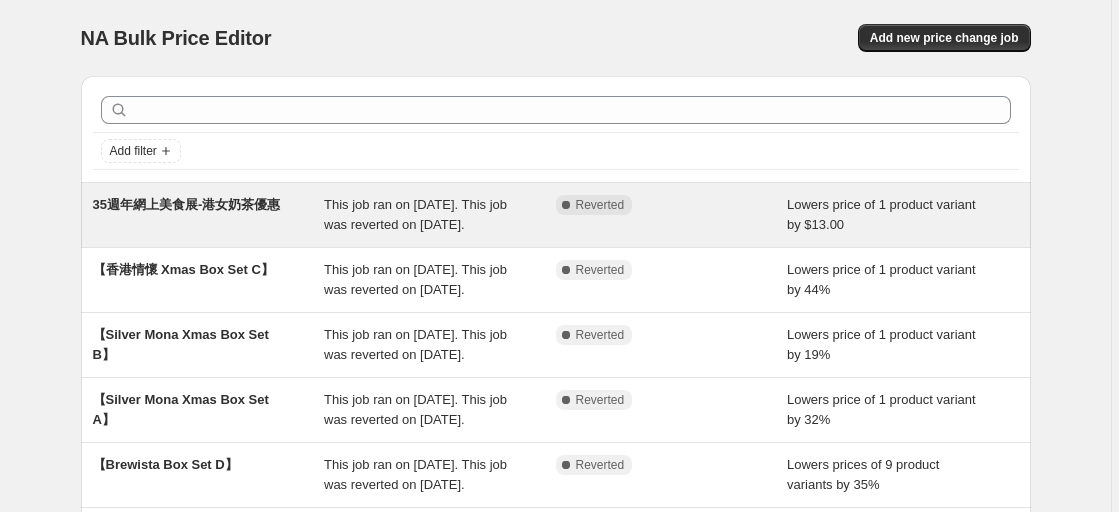 click on "35週年網上美食展-港女奶茶優惠" at bounding box center (209, 215) 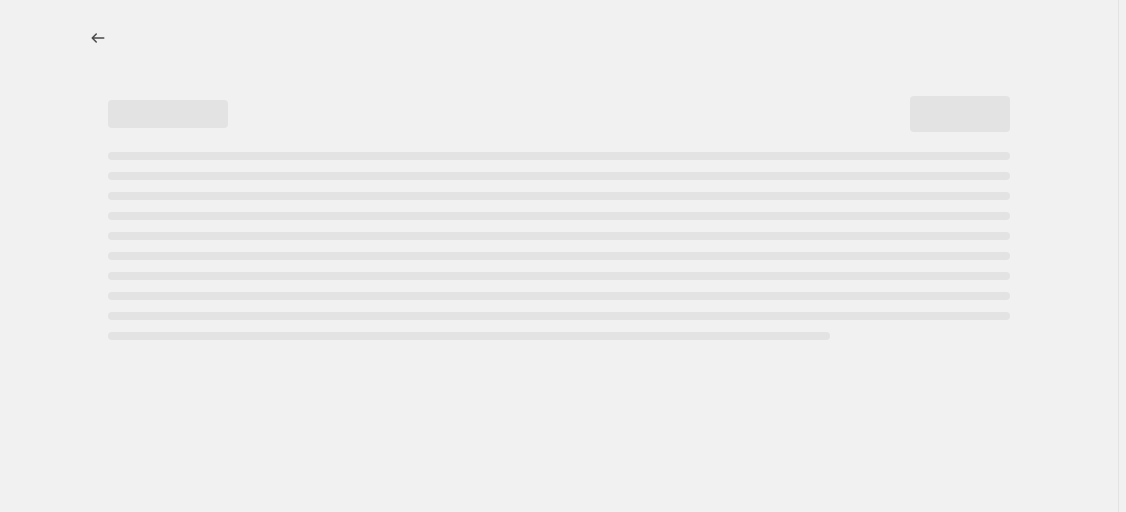 select on "by" 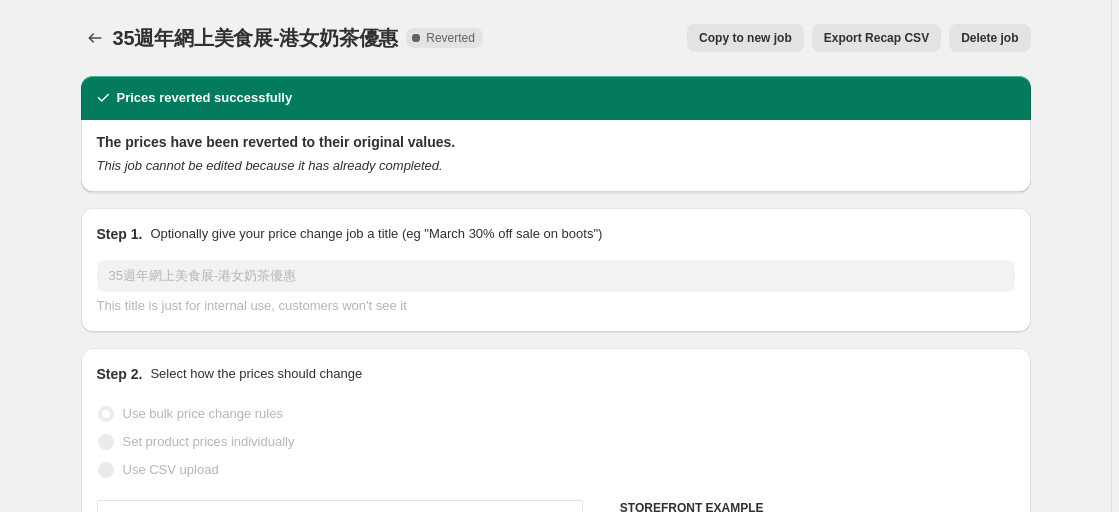 click on "Delete job" at bounding box center (989, 38) 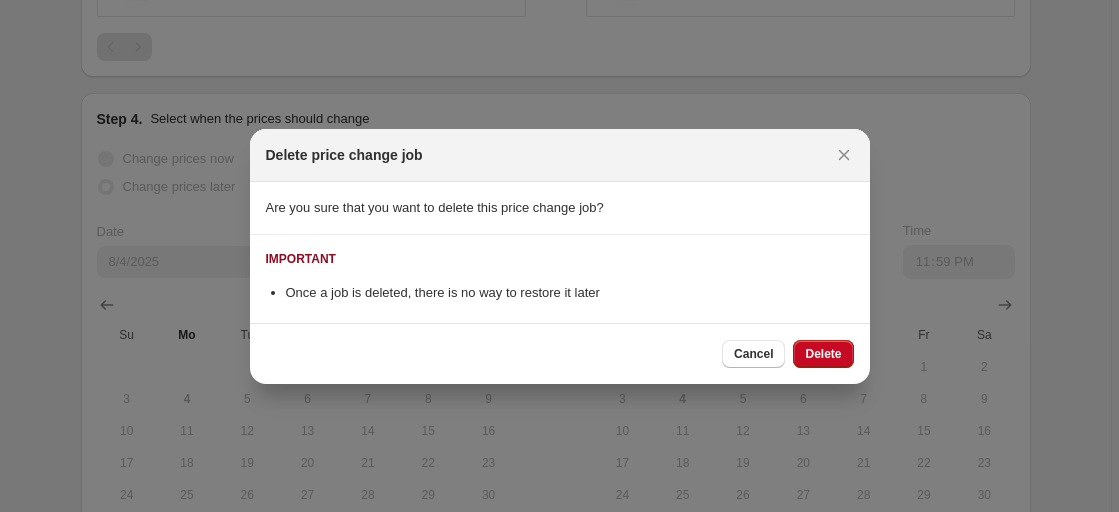 scroll, scrollTop: 0, scrollLeft: 0, axis: both 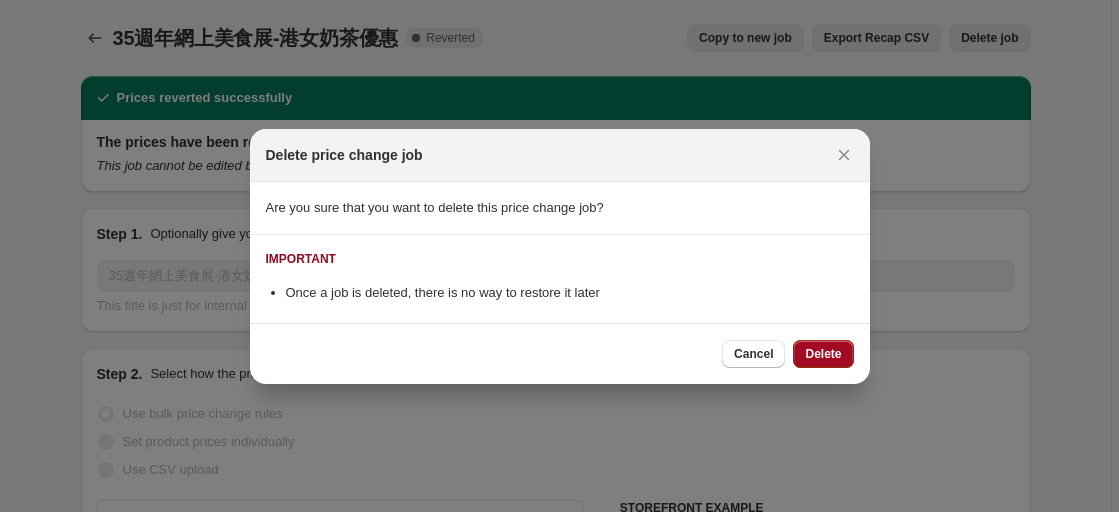 click on "Delete" at bounding box center (823, 354) 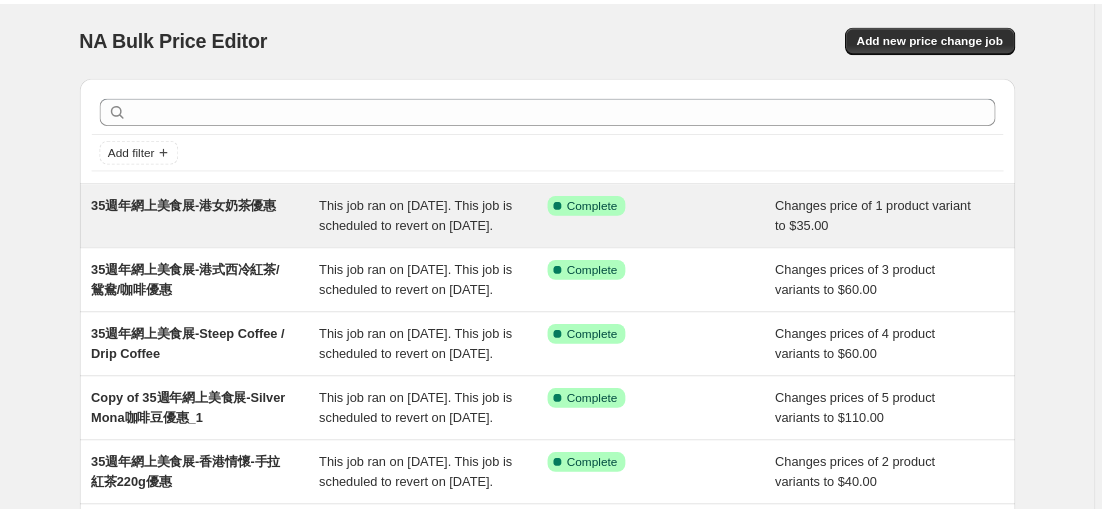 scroll, scrollTop: 100, scrollLeft: 0, axis: vertical 